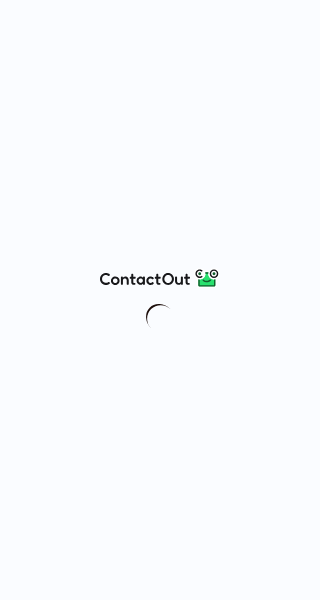 scroll, scrollTop: 0, scrollLeft: 0, axis: both 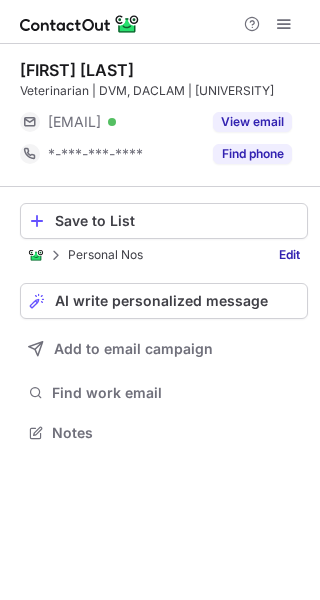 click on "Find phone" at bounding box center [252, 154] 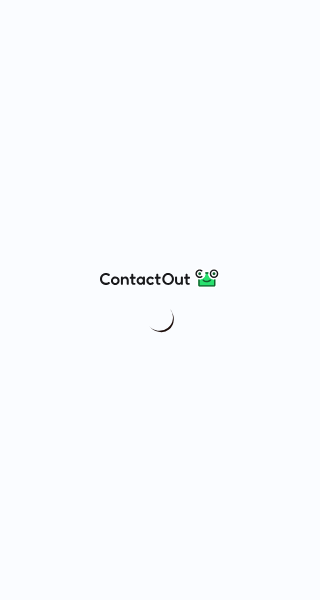 scroll, scrollTop: 0, scrollLeft: 0, axis: both 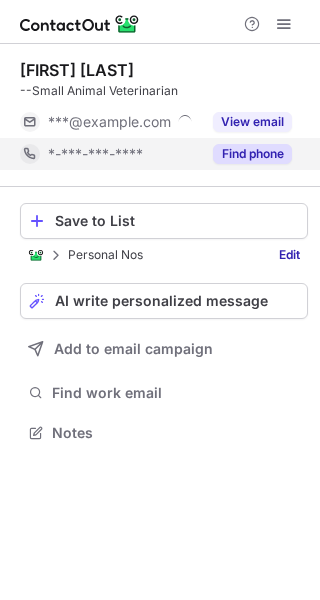 click on "Find phone" at bounding box center [246, 154] 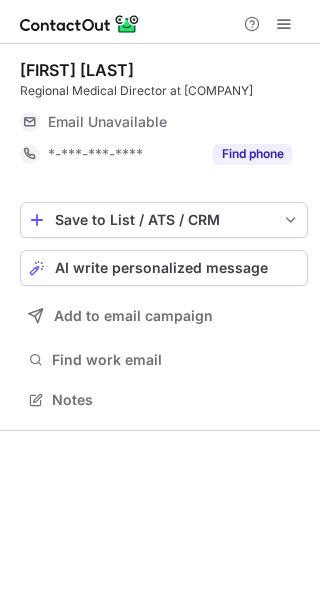 scroll, scrollTop: 0, scrollLeft: 0, axis: both 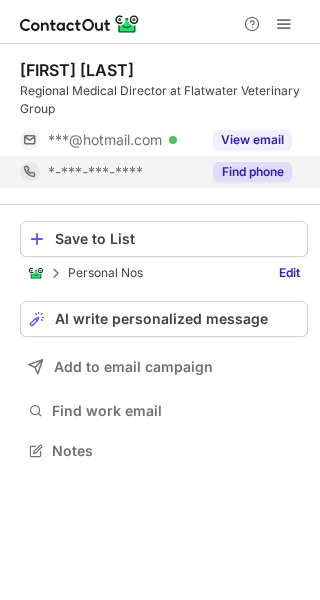click on "Find phone" at bounding box center (252, 172) 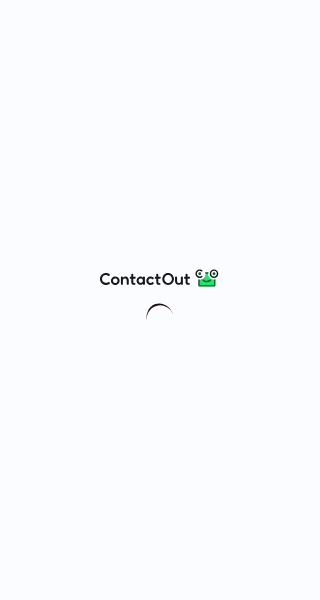 scroll, scrollTop: 0, scrollLeft: 0, axis: both 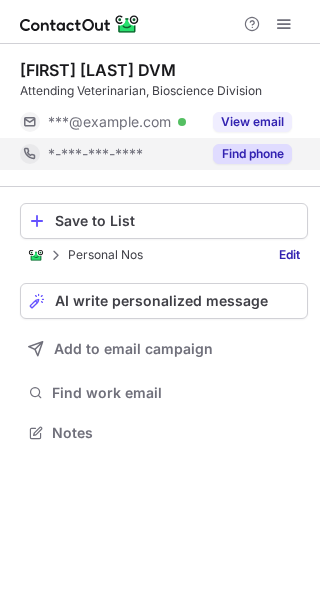 click on "Find phone" at bounding box center [252, 154] 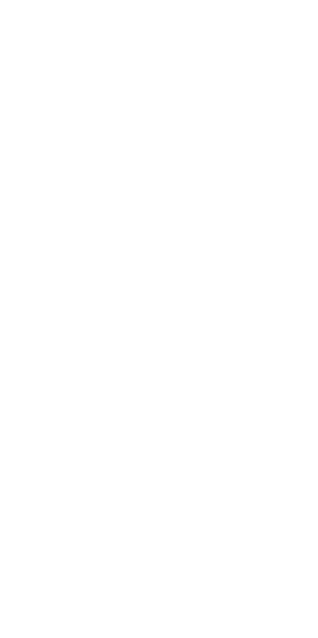 scroll, scrollTop: 0, scrollLeft: 0, axis: both 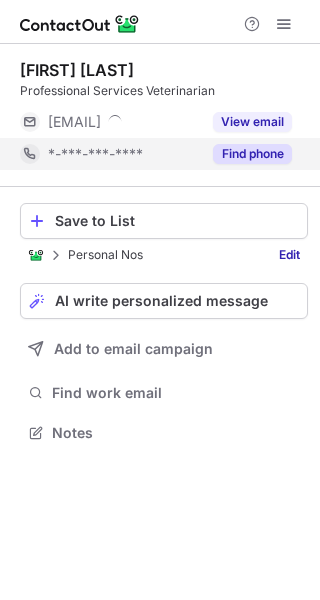 click on "Find phone" at bounding box center (246, 154) 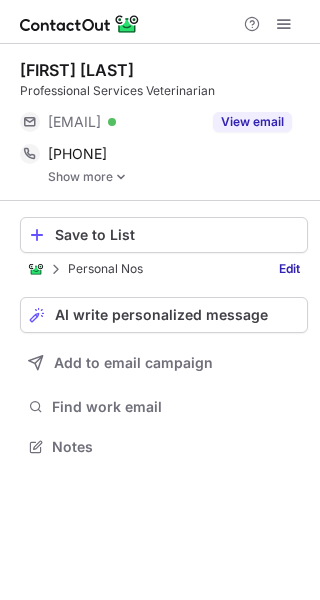 scroll, scrollTop: 10, scrollLeft: 10, axis: both 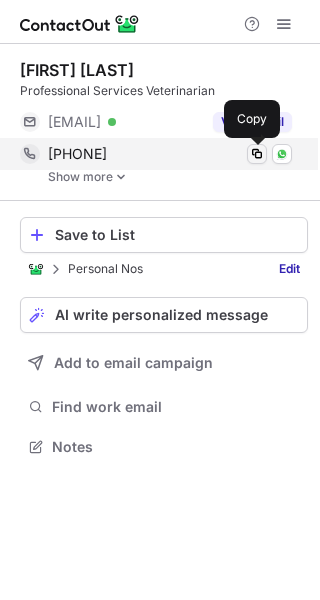 click at bounding box center [257, 154] 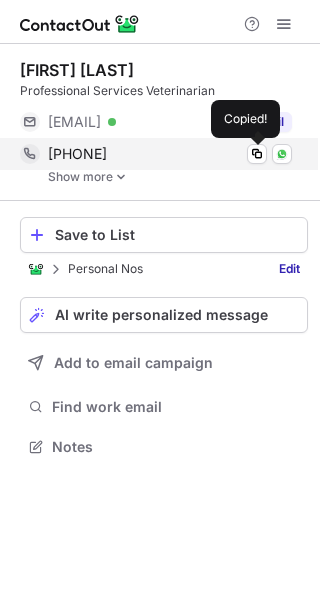 type 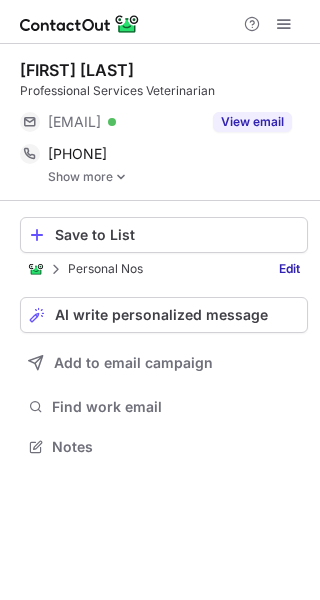 click on "Show more" at bounding box center [178, 177] 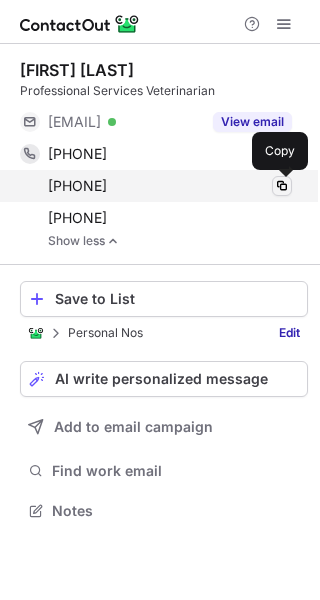 click at bounding box center (282, 186) 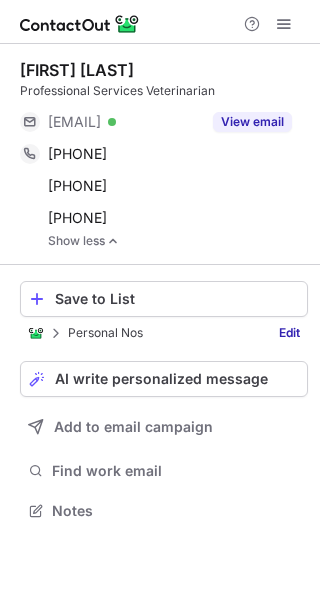type 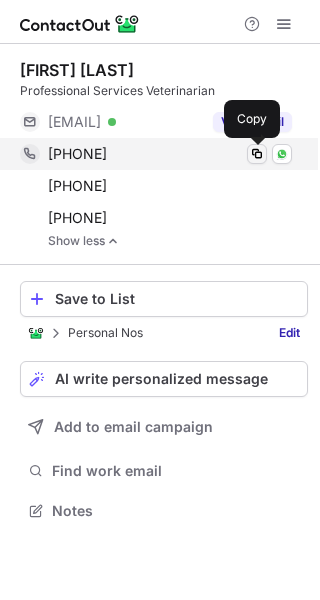 click at bounding box center (257, 154) 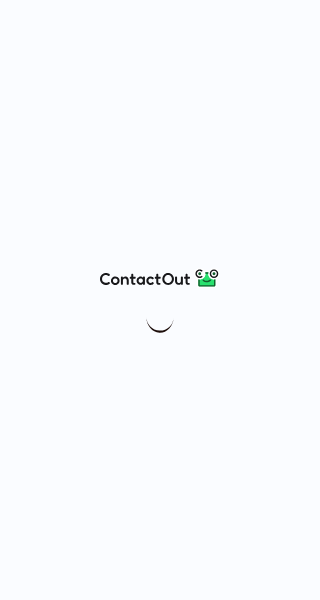scroll, scrollTop: 0, scrollLeft: 0, axis: both 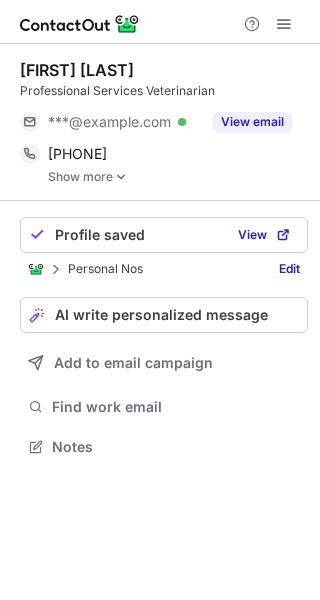 click on "Show more" at bounding box center [178, 177] 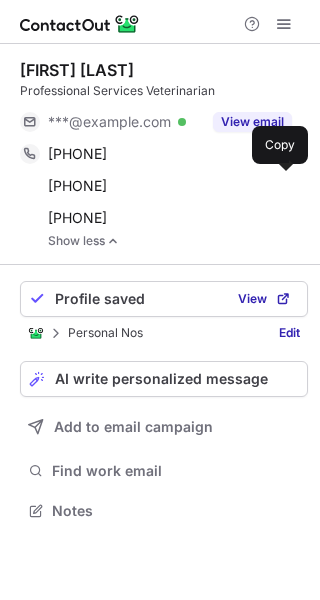 scroll, scrollTop: 10, scrollLeft: 10, axis: both 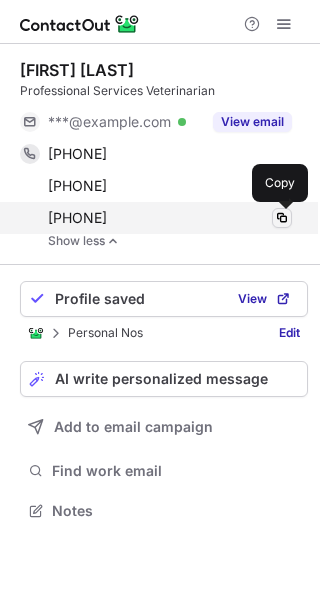 click at bounding box center [282, 218] 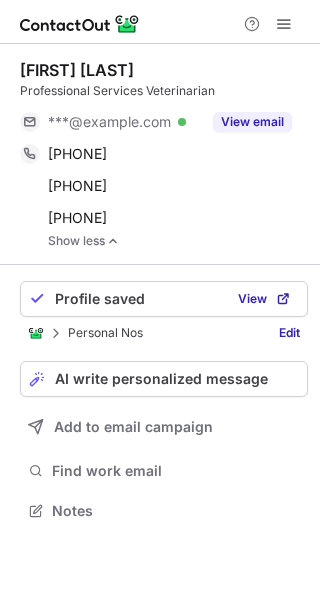 type 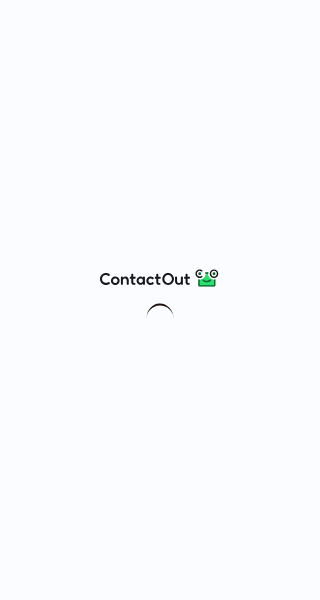 scroll, scrollTop: 0, scrollLeft: 0, axis: both 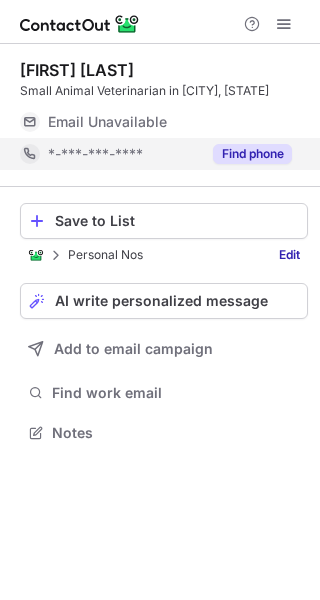 click on "Find phone" at bounding box center (252, 154) 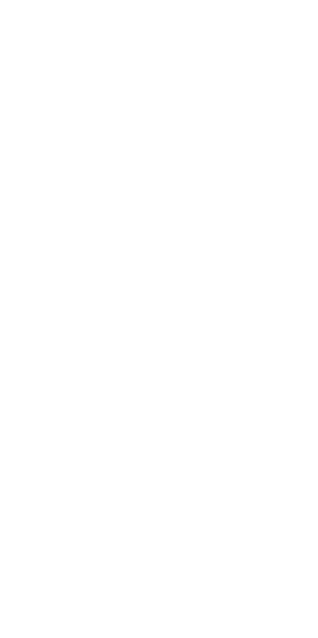 scroll, scrollTop: 0, scrollLeft: 0, axis: both 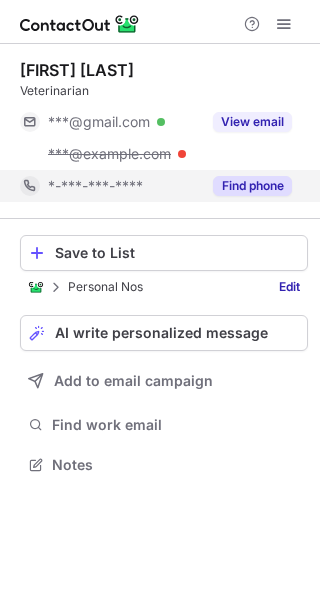 click on "Find phone" at bounding box center (252, 186) 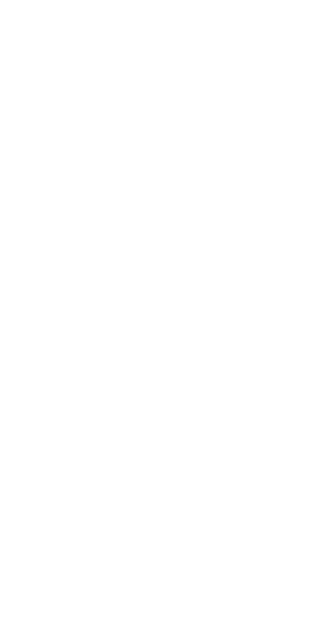 scroll, scrollTop: 0, scrollLeft: 0, axis: both 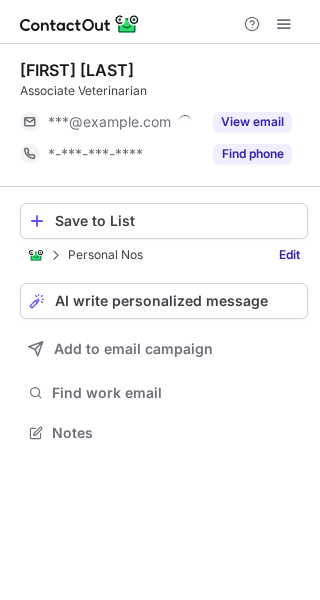 click on "Find phone" at bounding box center (252, 154) 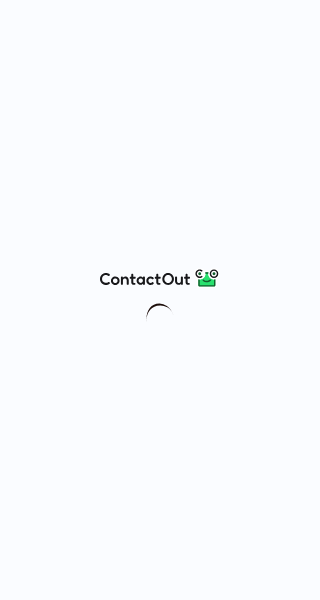 scroll, scrollTop: 0, scrollLeft: 0, axis: both 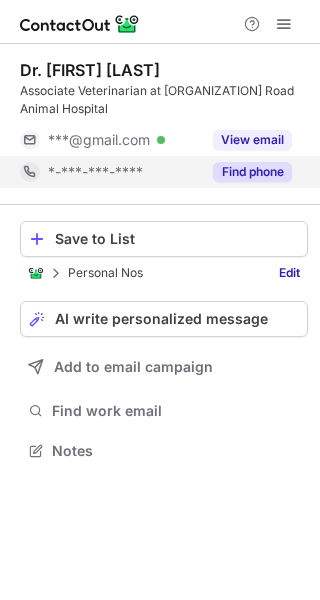 click on "Find phone" at bounding box center [252, 172] 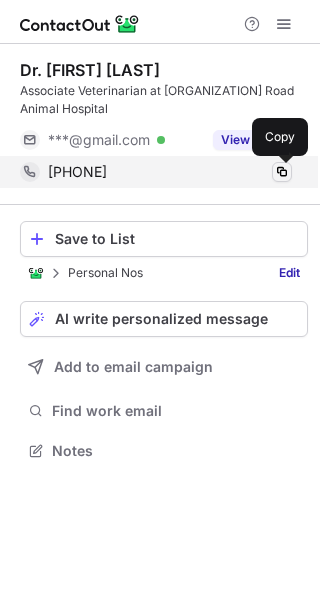 click at bounding box center (282, 172) 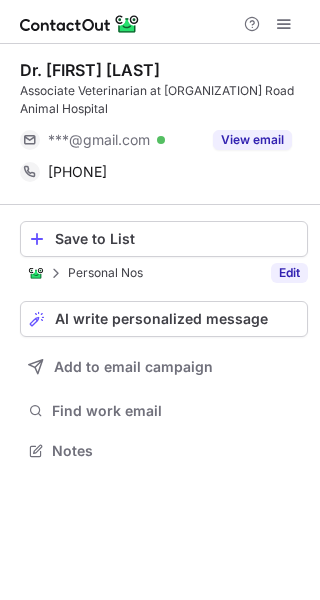 click on "Edit" at bounding box center [289, 273] 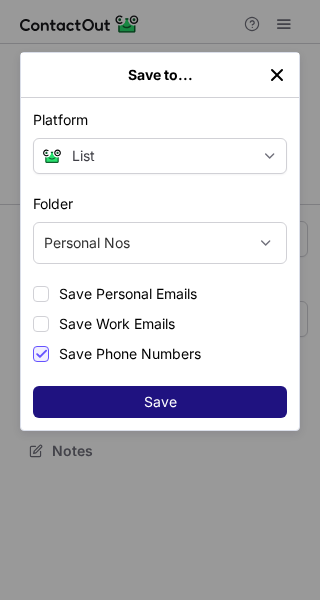 click on "Save" at bounding box center (160, 402) 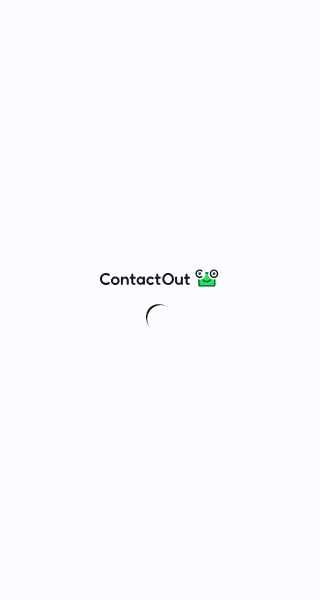 scroll, scrollTop: 0, scrollLeft: 0, axis: both 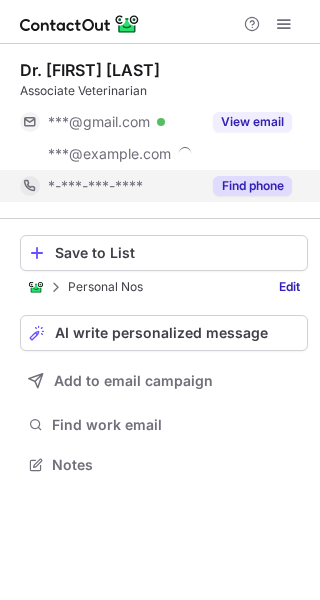 click on "Find phone" at bounding box center [252, 186] 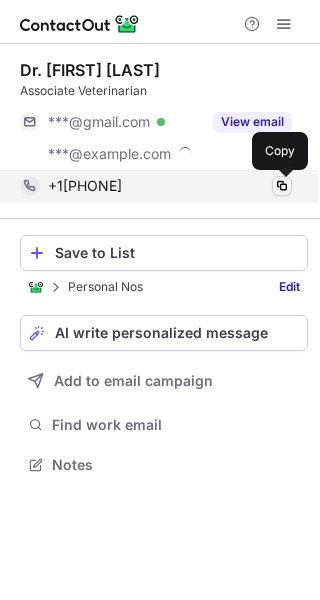 click at bounding box center [282, 186] 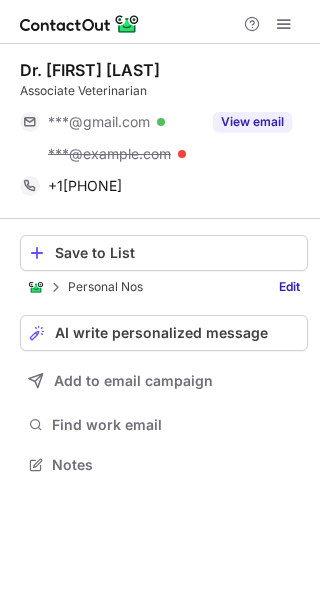 click on "Edit" at bounding box center [289, 287] 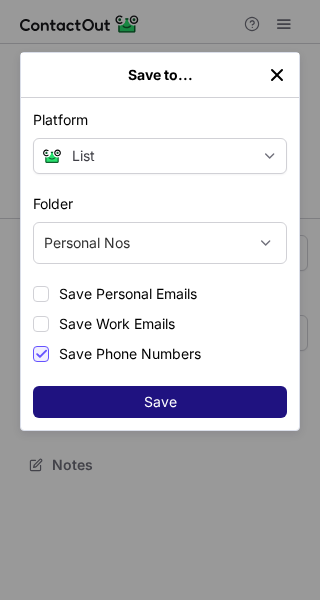 click on "Save" at bounding box center [160, 402] 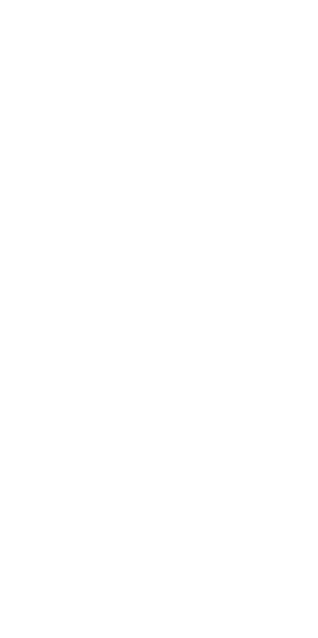 scroll, scrollTop: 0, scrollLeft: 0, axis: both 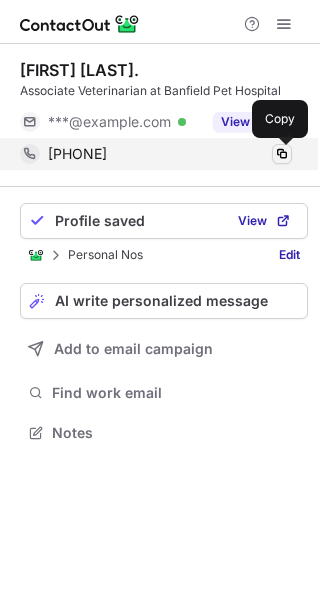click at bounding box center [282, 154] 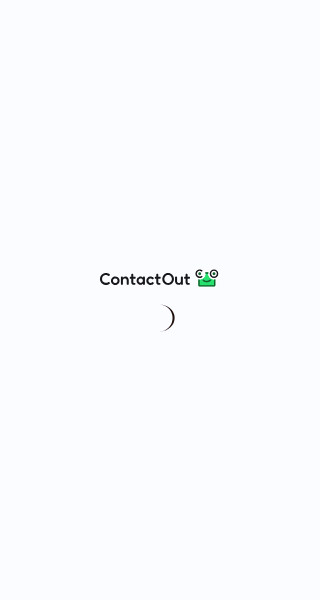 scroll, scrollTop: 0, scrollLeft: 0, axis: both 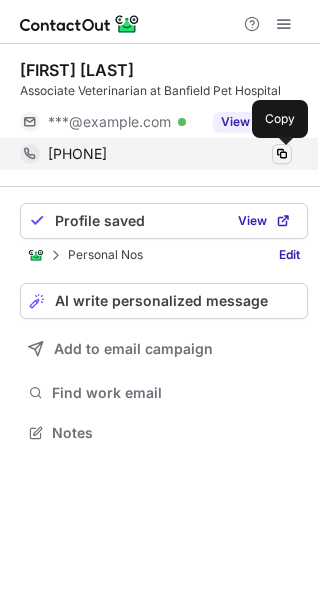 click at bounding box center [282, 154] 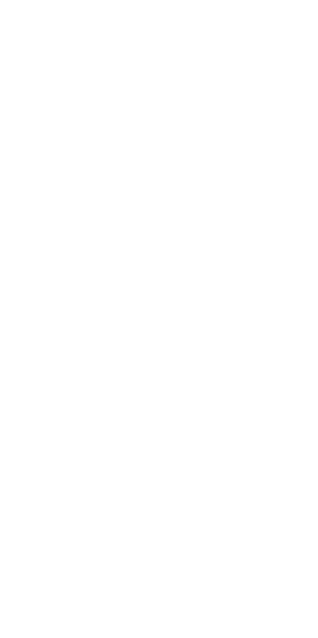 scroll, scrollTop: 0, scrollLeft: 0, axis: both 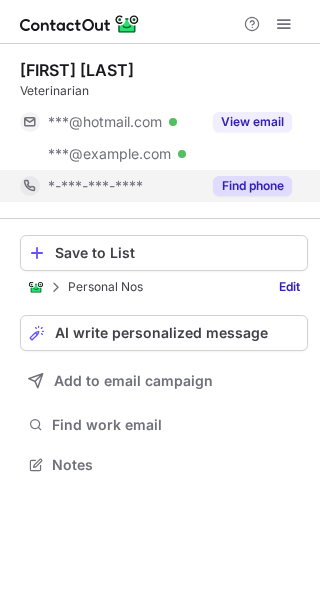 click on "Find phone" at bounding box center [252, 186] 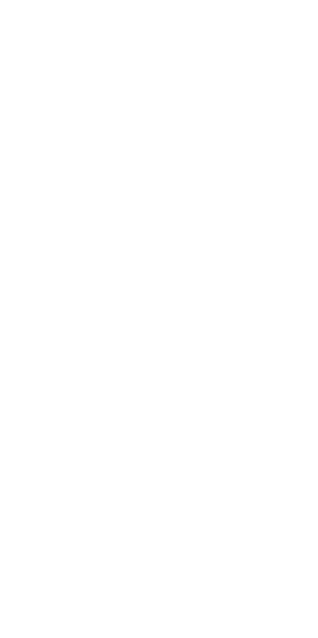 scroll, scrollTop: 0, scrollLeft: 0, axis: both 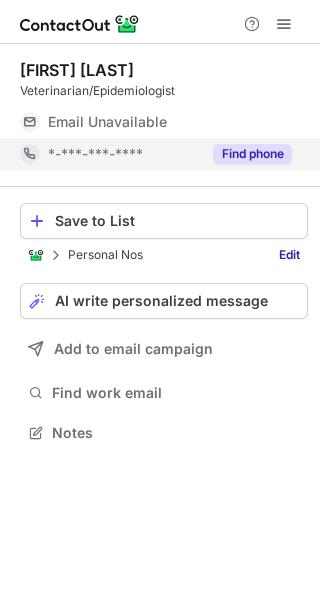 click on "Find phone" at bounding box center (246, 154) 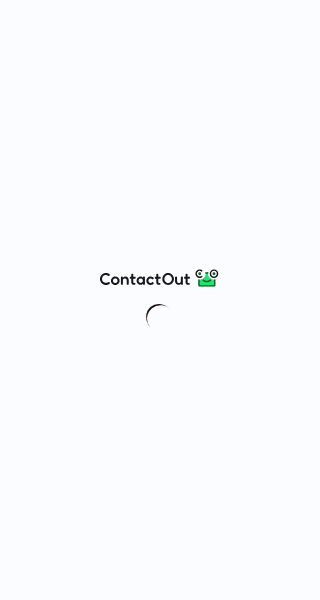 scroll, scrollTop: 0, scrollLeft: 0, axis: both 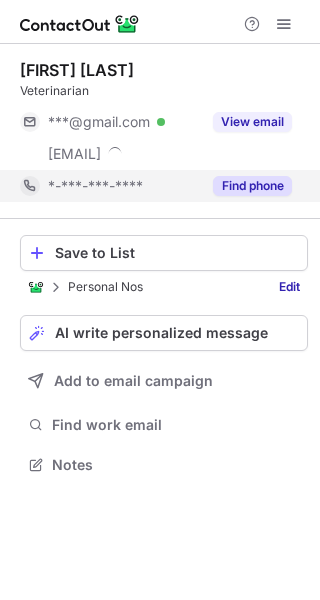 click on "Find phone" at bounding box center [246, 186] 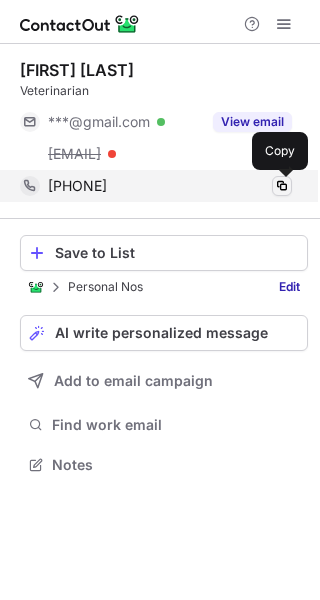 click at bounding box center (282, 186) 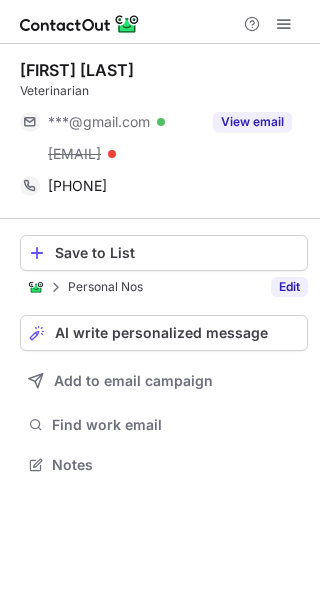 click on "Edit" at bounding box center (289, 287) 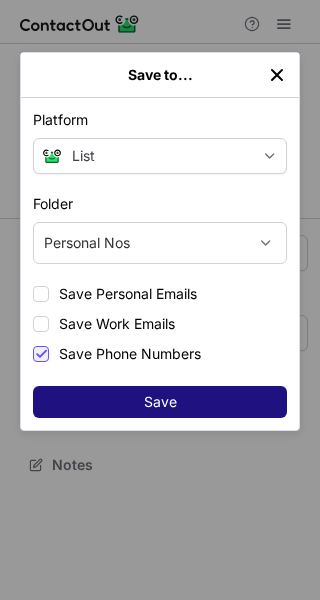 click on "Save" at bounding box center [160, 402] 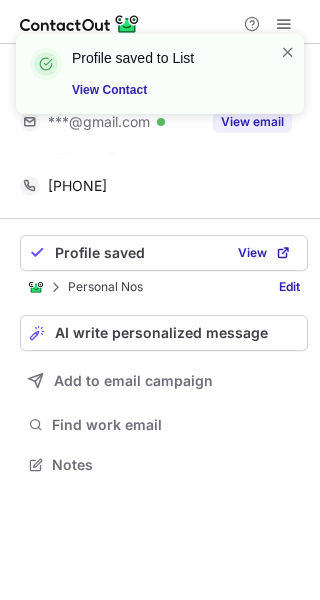 scroll, scrollTop: 418, scrollLeft: 320, axis: both 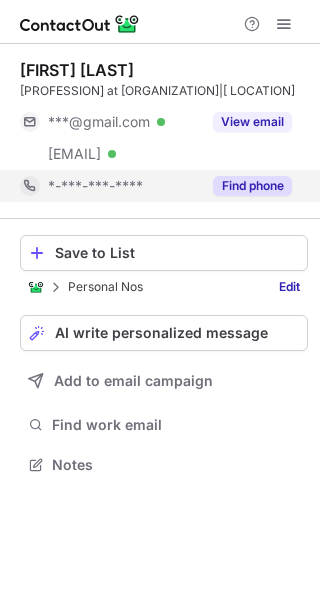 click on "Find phone" at bounding box center (252, 186) 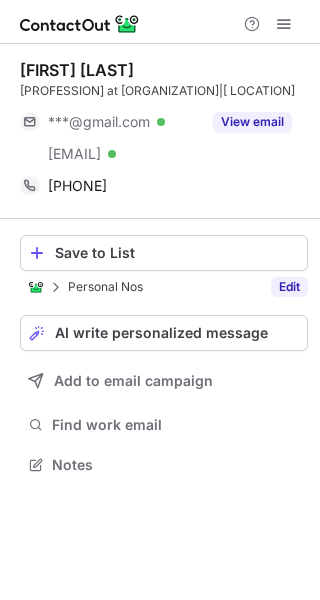 click on "Edit" at bounding box center [289, 287] 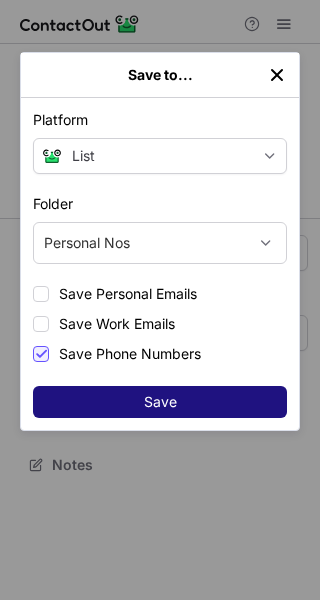 click on "Save" at bounding box center [160, 402] 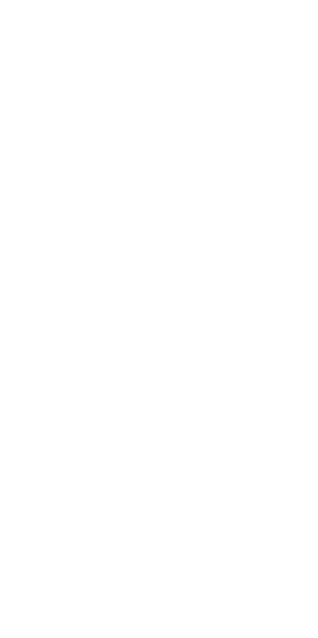 scroll, scrollTop: 0, scrollLeft: 0, axis: both 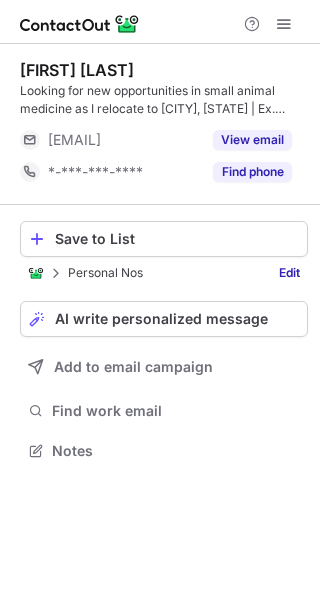 click on "Find phone" at bounding box center [246, 172] 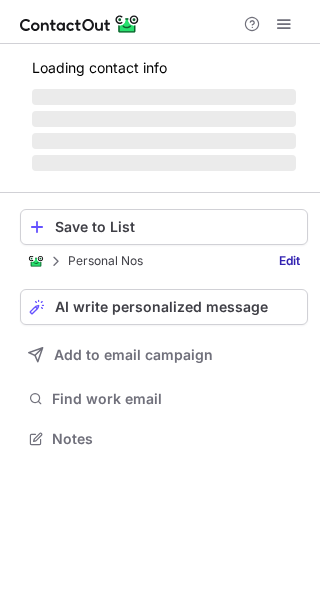 scroll, scrollTop: 0, scrollLeft: 0, axis: both 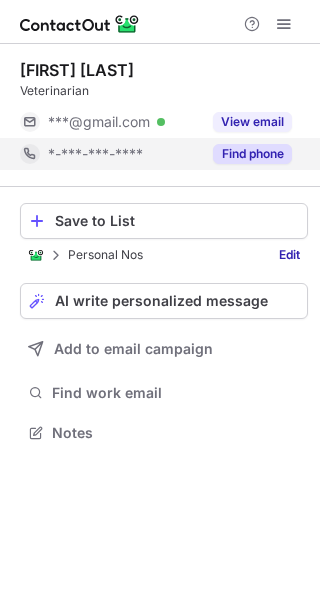 click on "Find phone" at bounding box center [252, 154] 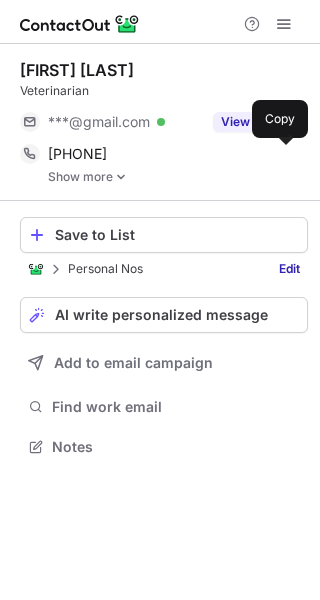 scroll, scrollTop: 10, scrollLeft: 10, axis: both 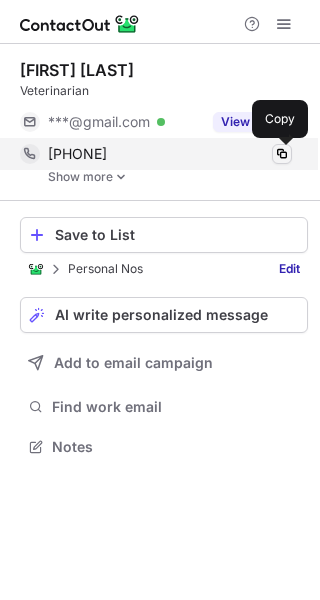 click at bounding box center (282, 154) 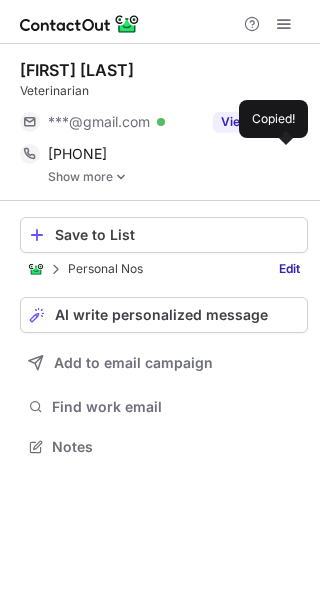type 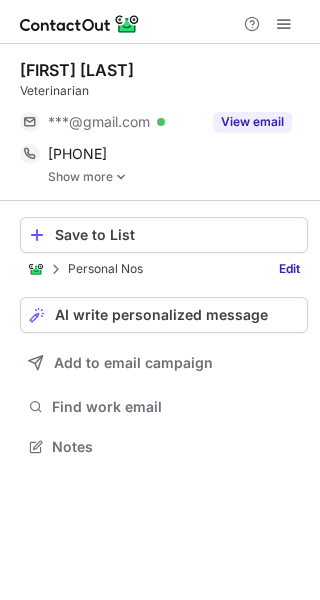 click at bounding box center [121, 177] 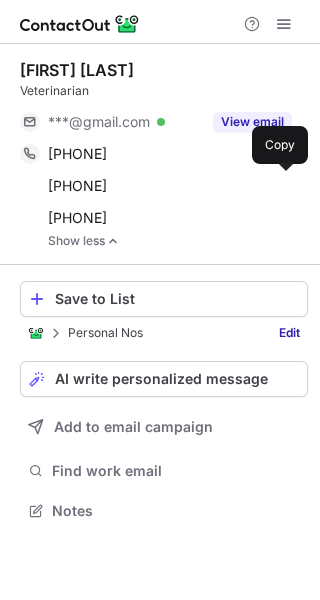 scroll, scrollTop: 10, scrollLeft: 10, axis: both 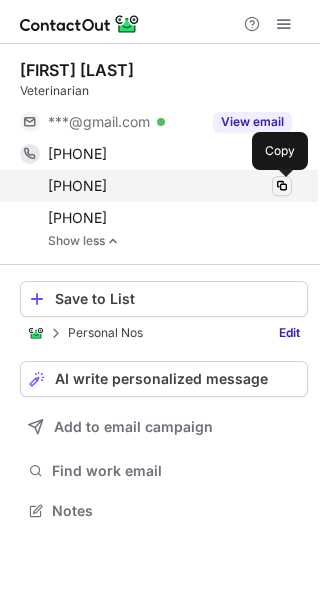 click at bounding box center (282, 186) 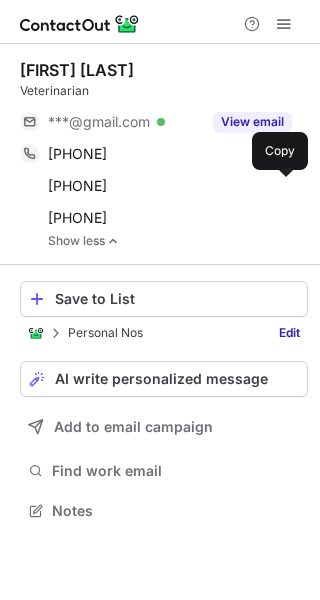 type 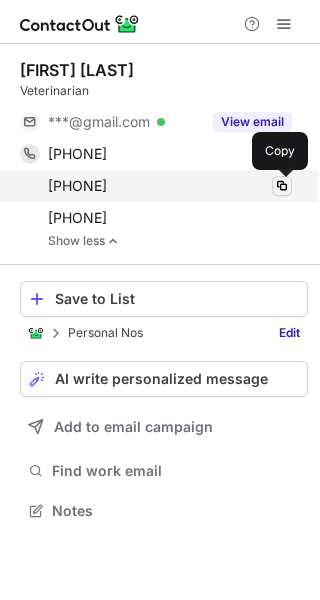 click at bounding box center [282, 186] 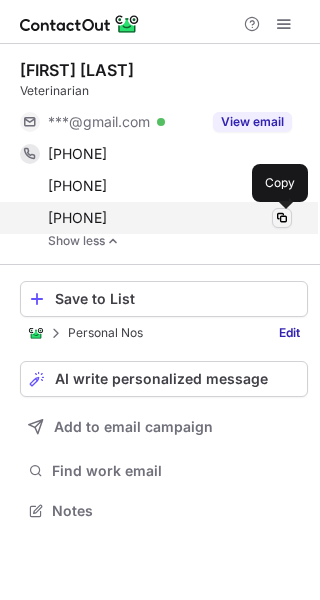 click at bounding box center (282, 218) 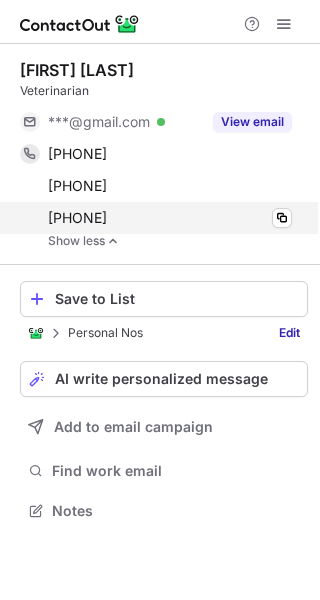type 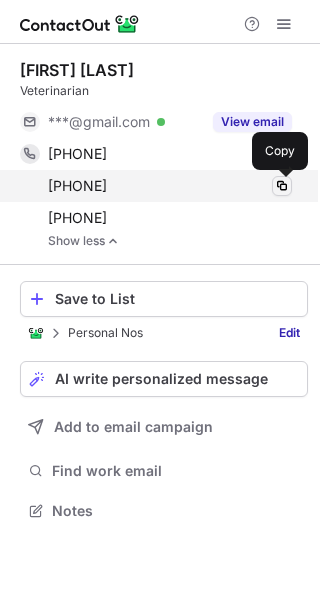 click at bounding box center [282, 186] 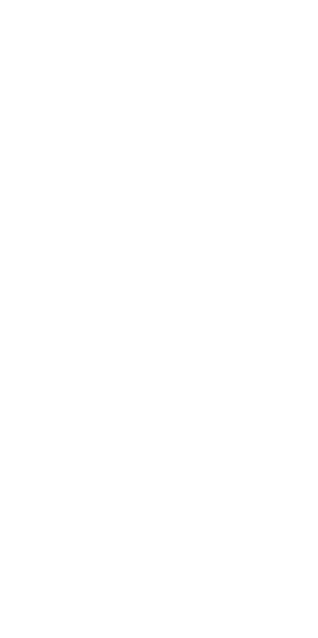 scroll, scrollTop: 0, scrollLeft: 0, axis: both 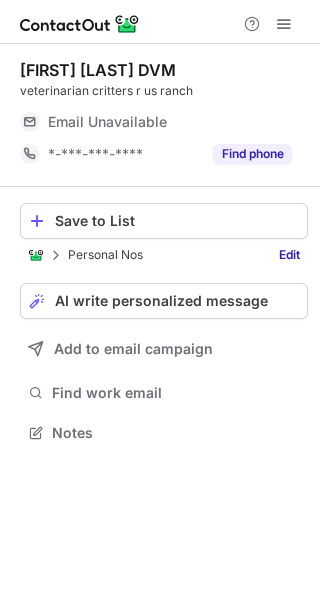 click on "Find phone" at bounding box center (252, 154) 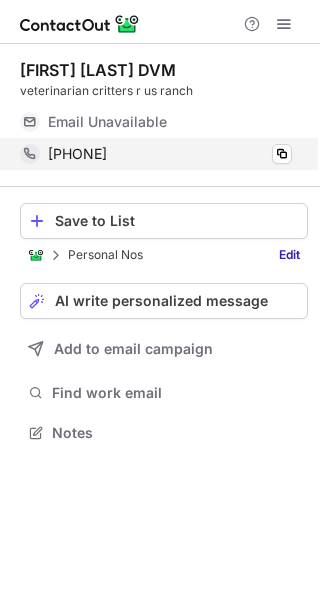click on "+15208267721 Copy" at bounding box center [156, 154] 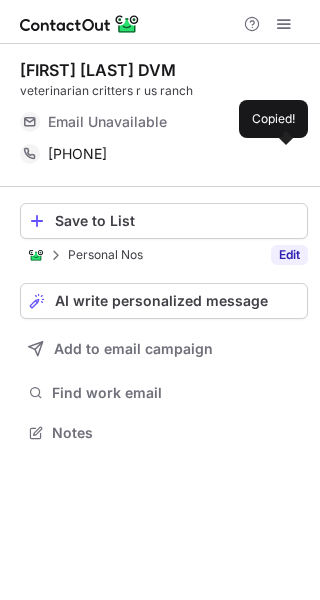 click on "Edit" at bounding box center (289, 255) 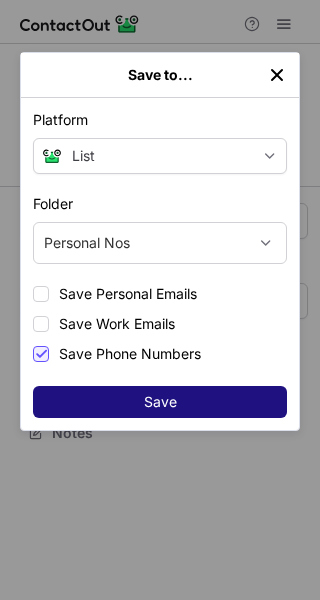 click on "Save" at bounding box center [160, 402] 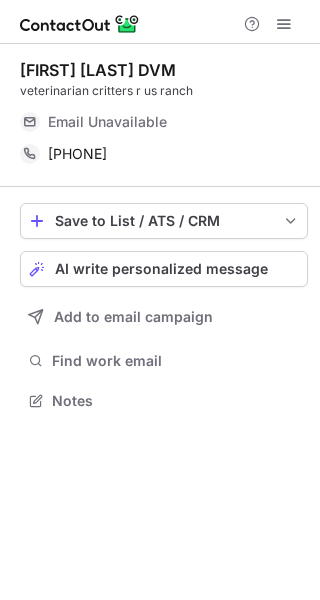 scroll, scrollTop: 0, scrollLeft: 0, axis: both 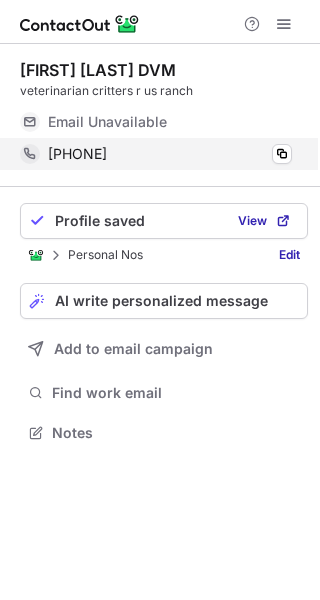 click on "[PHONE] Copy" at bounding box center [156, 154] 